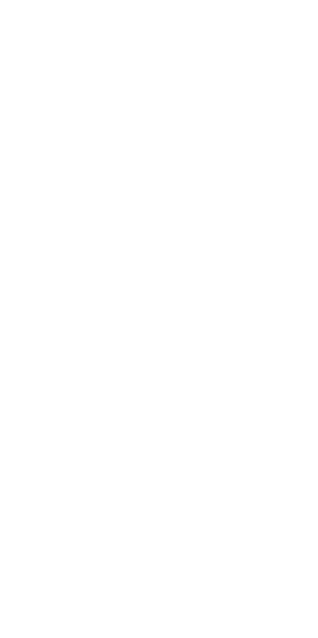 scroll, scrollTop: 0, scrollLeft: 0, axis: both 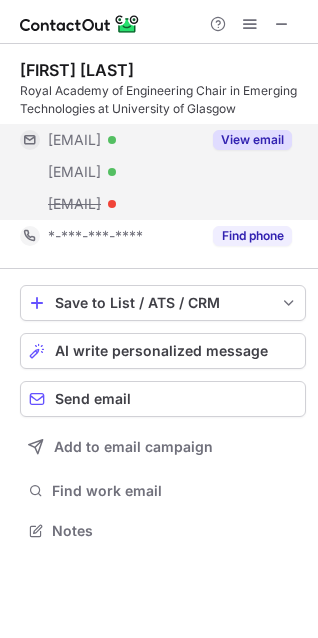 click on "View email" at bounding box center (252, 140) 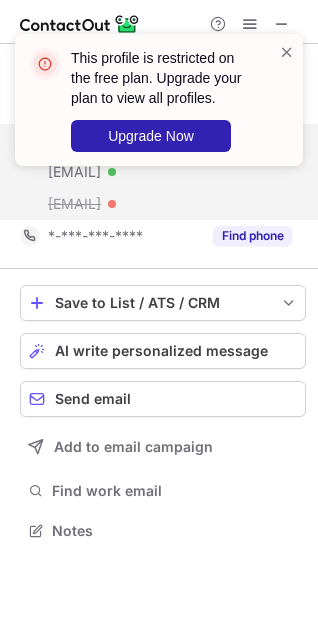 click on "This profile is restricted on the free plan. Upgrade your plan to view all profiles. Upgrade Now" at bounding box center [159, 108] 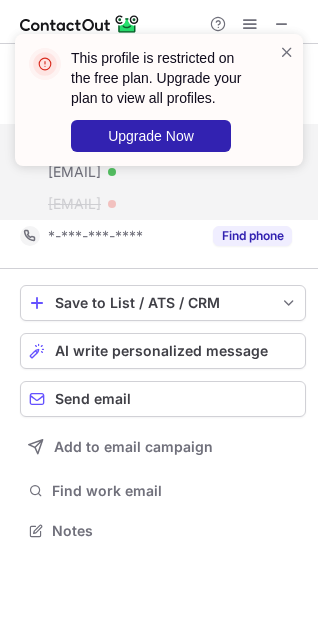 click on "This profile is restricted on the free plan. Upgrade your plan to view all profiles. Upgrade Now" at bounding box center (159, 108) 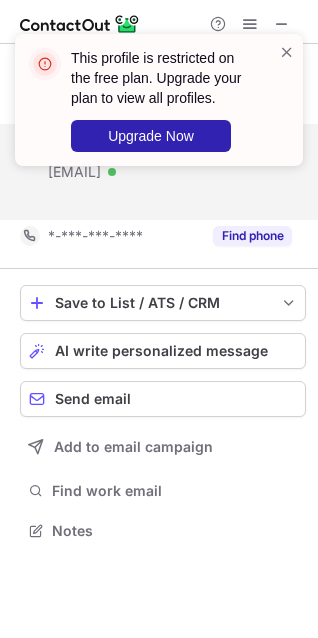 scroll, scrollTop: 485, scrollLeft: 318, axis: both 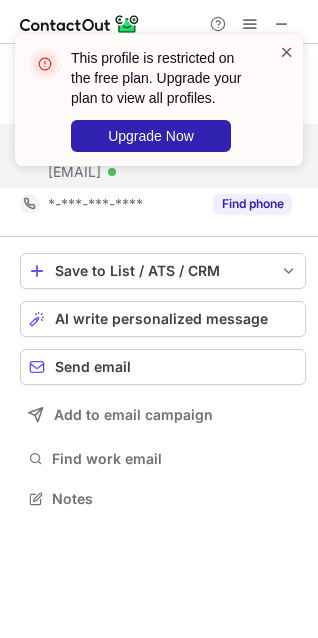 click at bounding box center [287, 52] 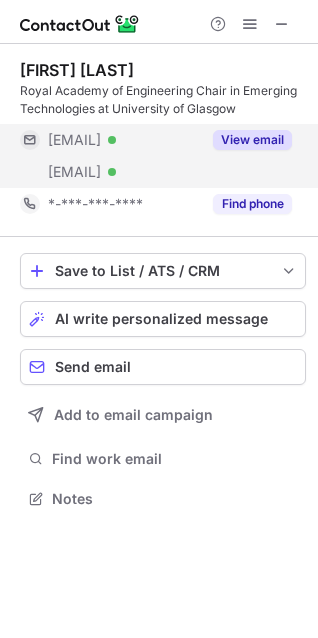 click on "This profile is restricted on the free plan. Upgrade your plan to view all profiles. Upgrade Now" at bounding box center [159, 108] 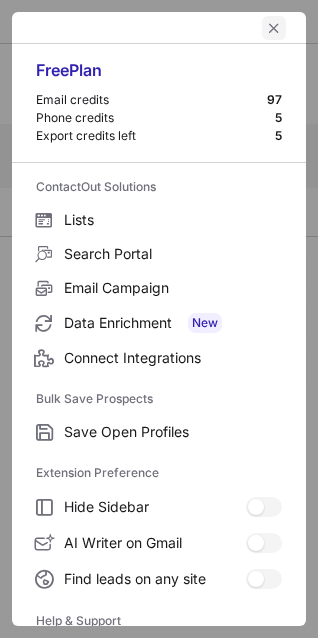 click at bounding box center [274, 28] 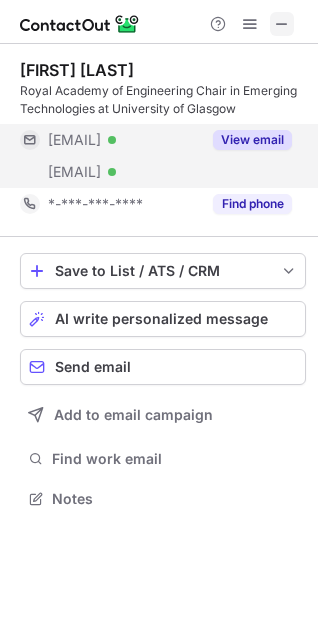 click at bounding box center (282, 24) 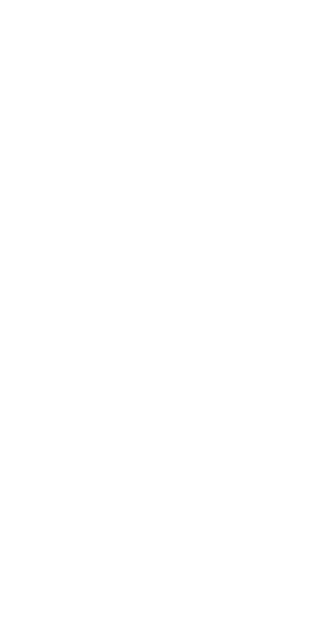 scroll, scrollTop: 0, scrollLeft: 0, axis: both 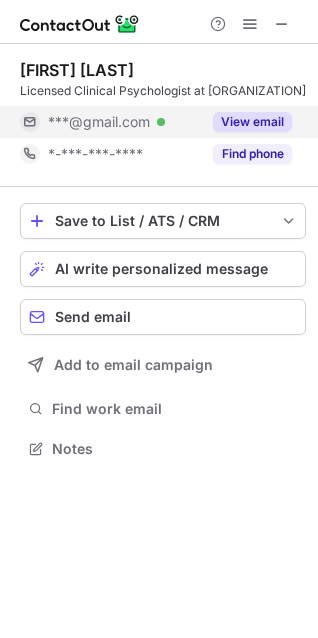 click on "View email" at bounding box center (252, 122) 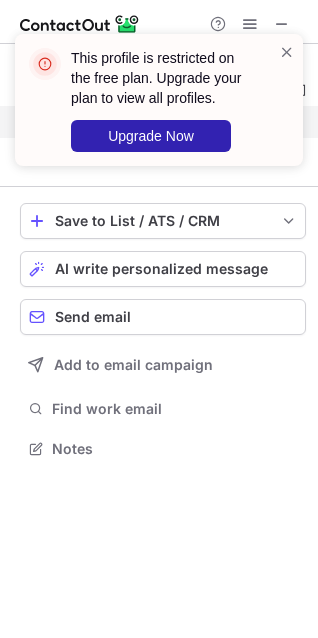 click on "This profile is restricted on the free plan. Upgrade your plan to view all profiles. Upgrade Now" at bounding box center (159, 108) 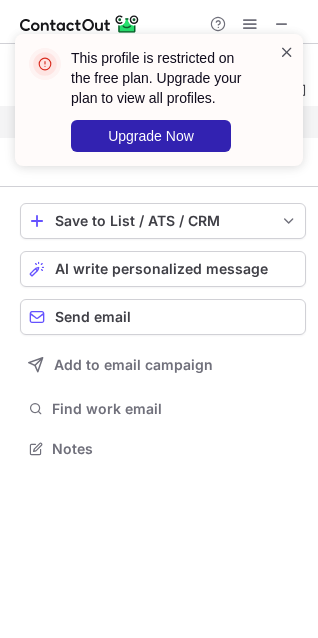 click at bounding box center [287, 52] 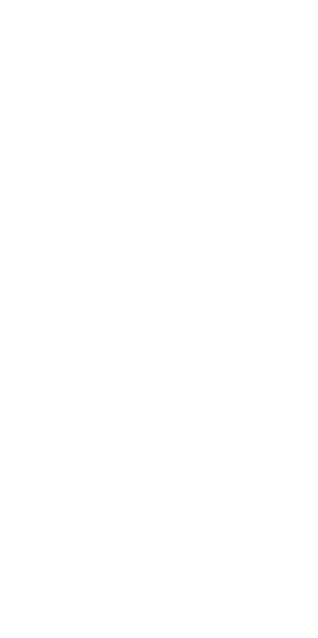 scroll, scrollTop: 0, scrollLeft: 0, axis: both 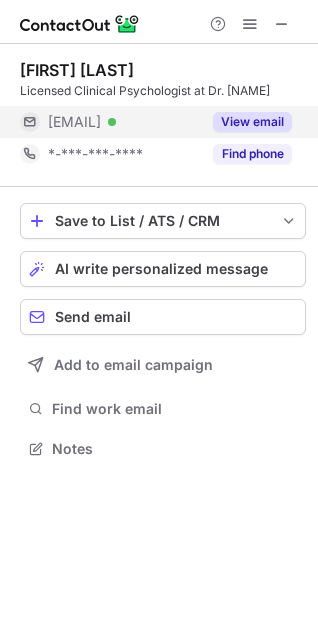 click on "View email" at bounding box center [252, 122] 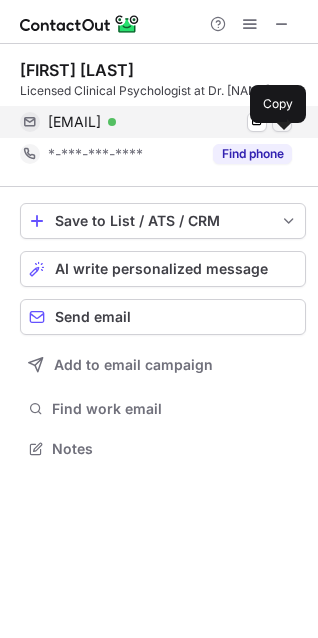 click at bounding box center [282, 122] 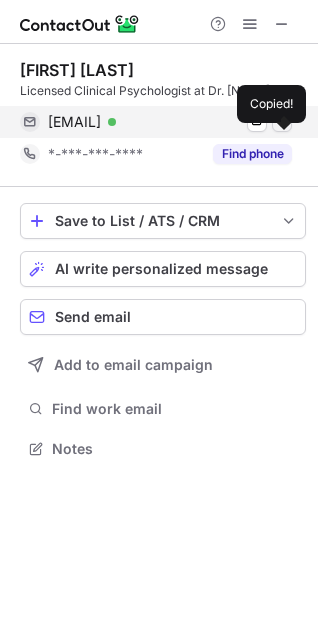 type 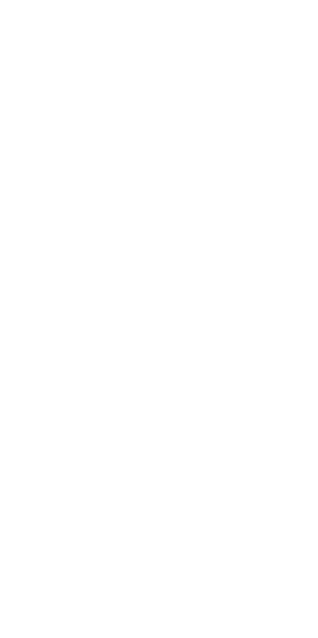 scroll, scrollTop: 0, scrollLeft: 0, axis: both 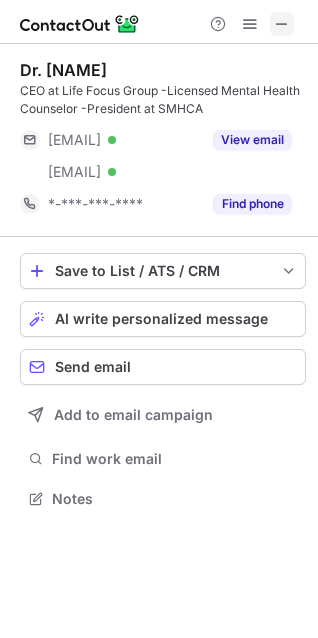 click at bounding box center [282, 24] 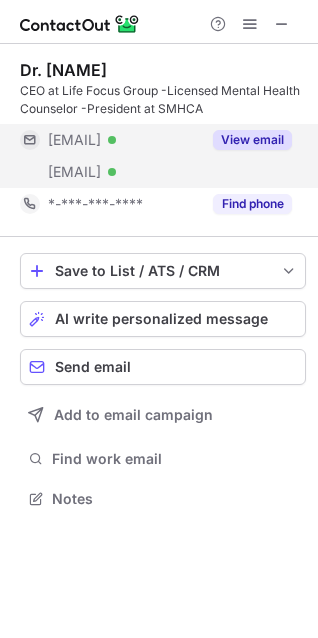 click on "View email" at bounding box center (252, 140) 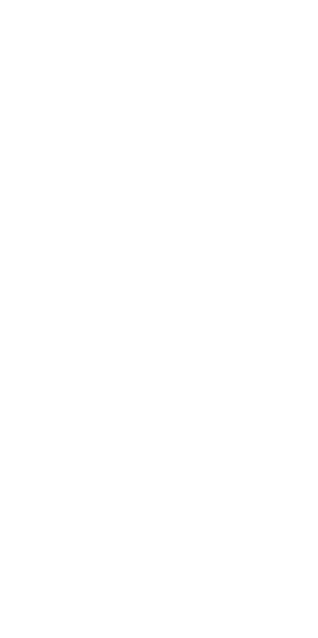 scroll, scrollTop: 0, scrollLeft: 0, axis: both 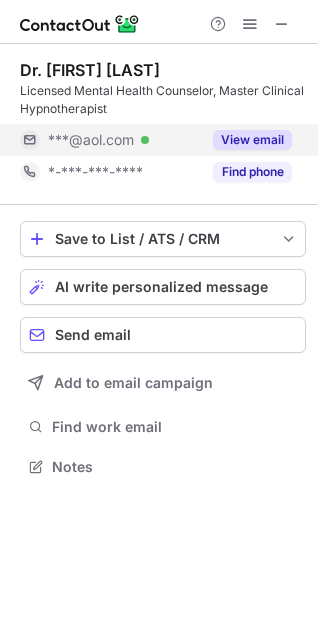 click on "View email" at bounding box center (252, 140) 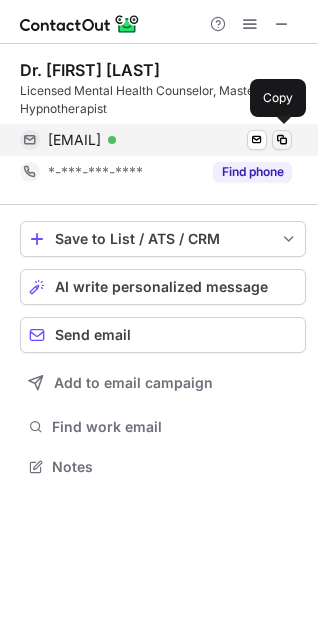 click on "gmmidyett@aol.com Verified Send email Copy" at bounding box center [156, 140] 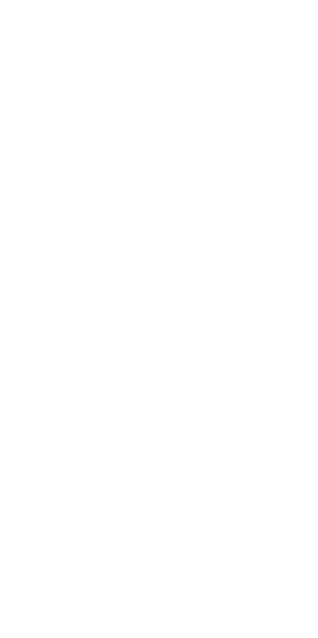 scroll, scrollTop: 0, scrollLeft: 0, axis: both 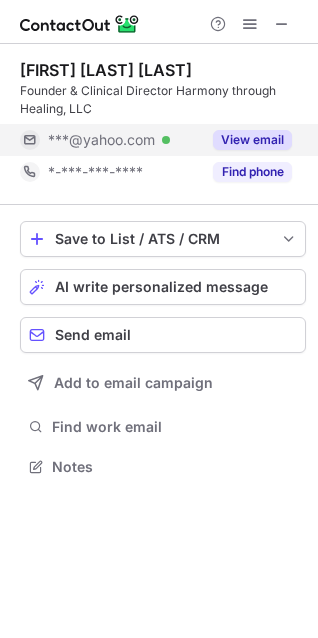 click on "View email" at bounding box center (252, 140) 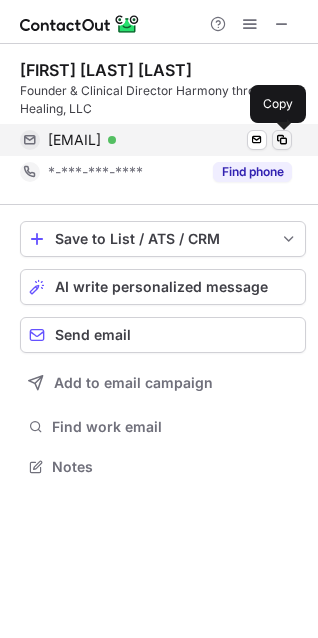 click at bounding box center [282, 140] 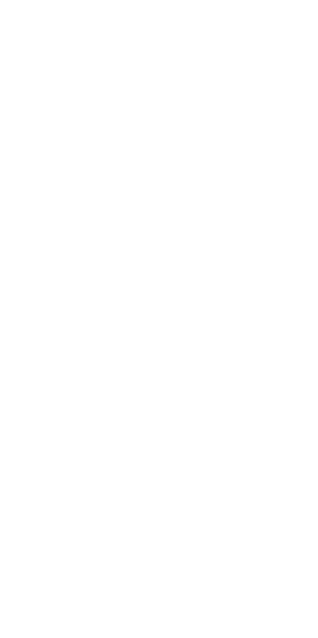 scroll, scrollTop: 0, scrollLeft: 0, axis: both 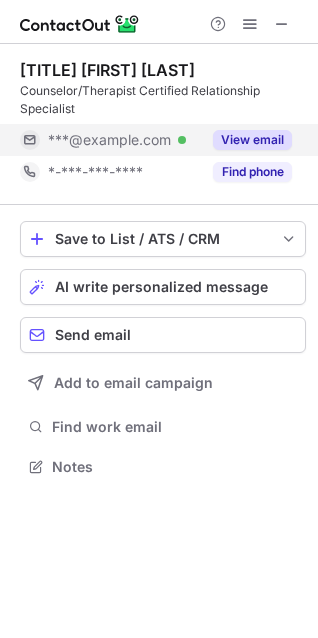 click on "View email" at bounding box center [252, 140] 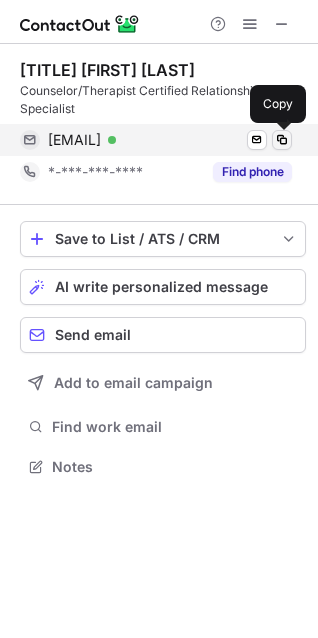 click at bounding box center [282, 140] 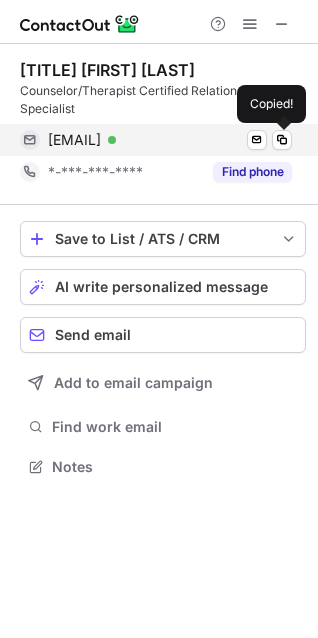type 